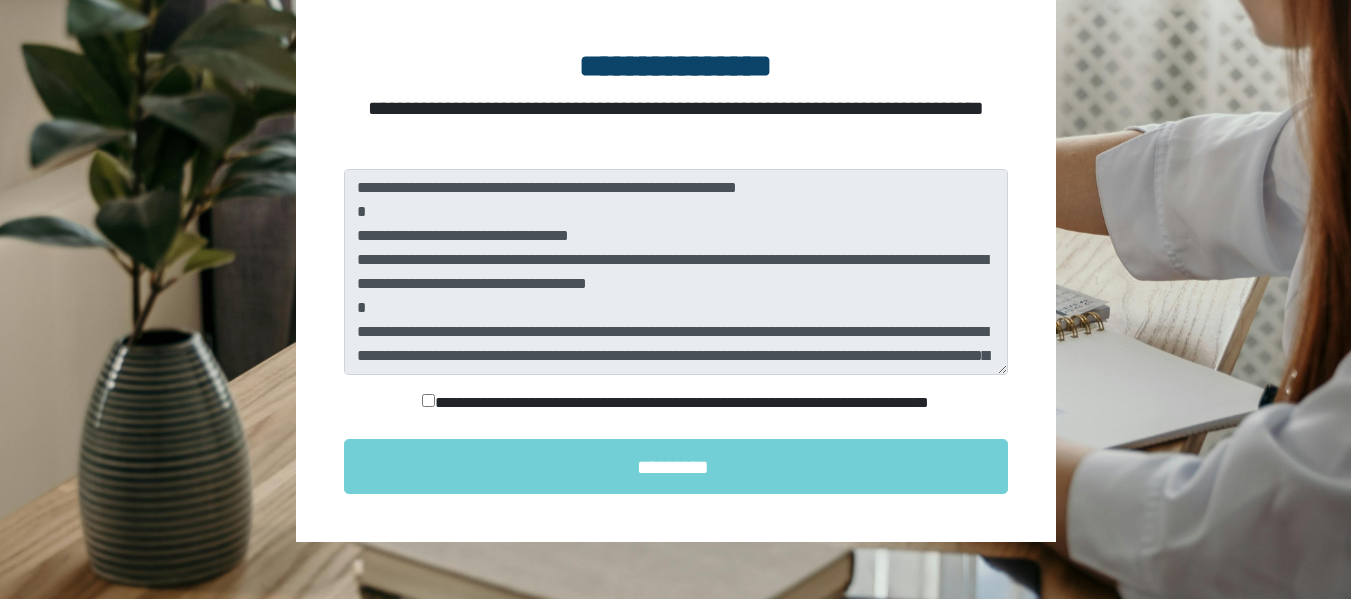 scroll, scrollTop: 282, scrollLeft: 0, axis: vertical 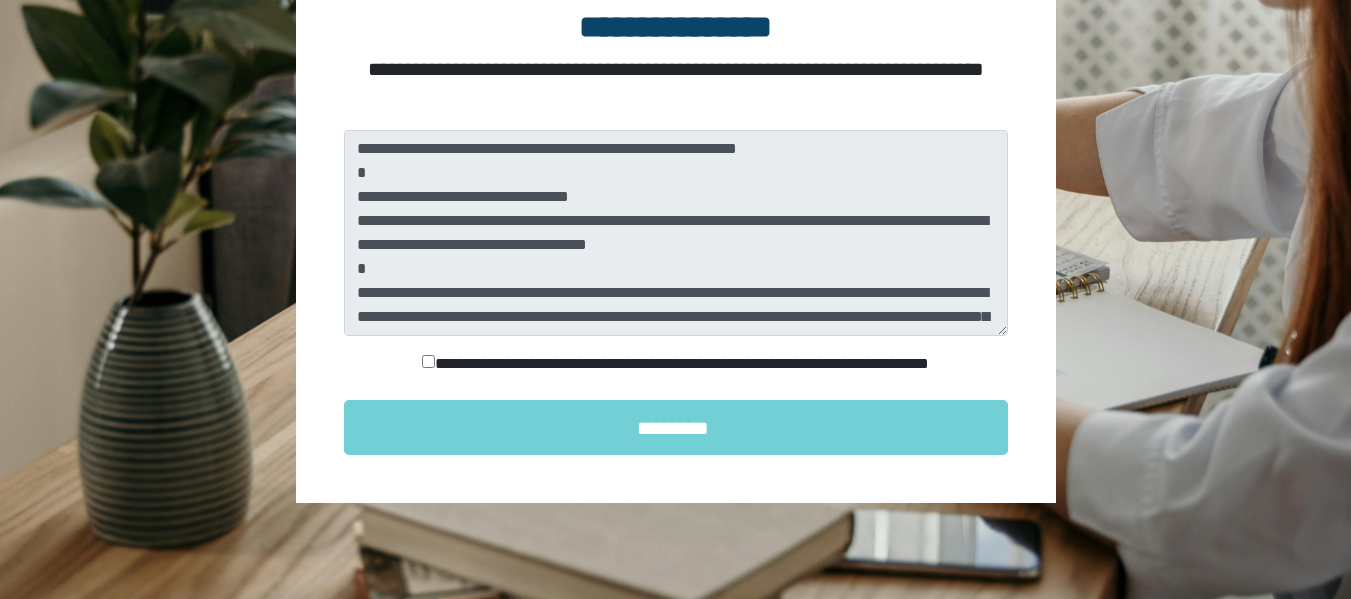 click on "**********" at bounding box center (676, 292) 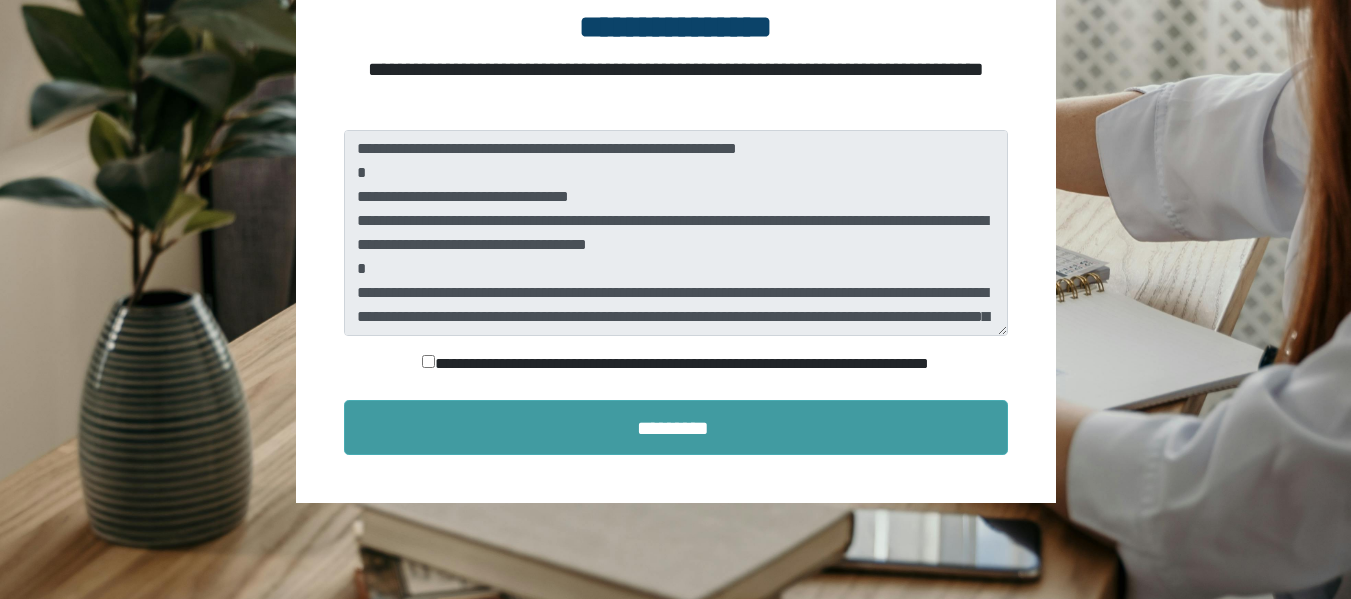 click on "*********" at bounding box center (676, 427) 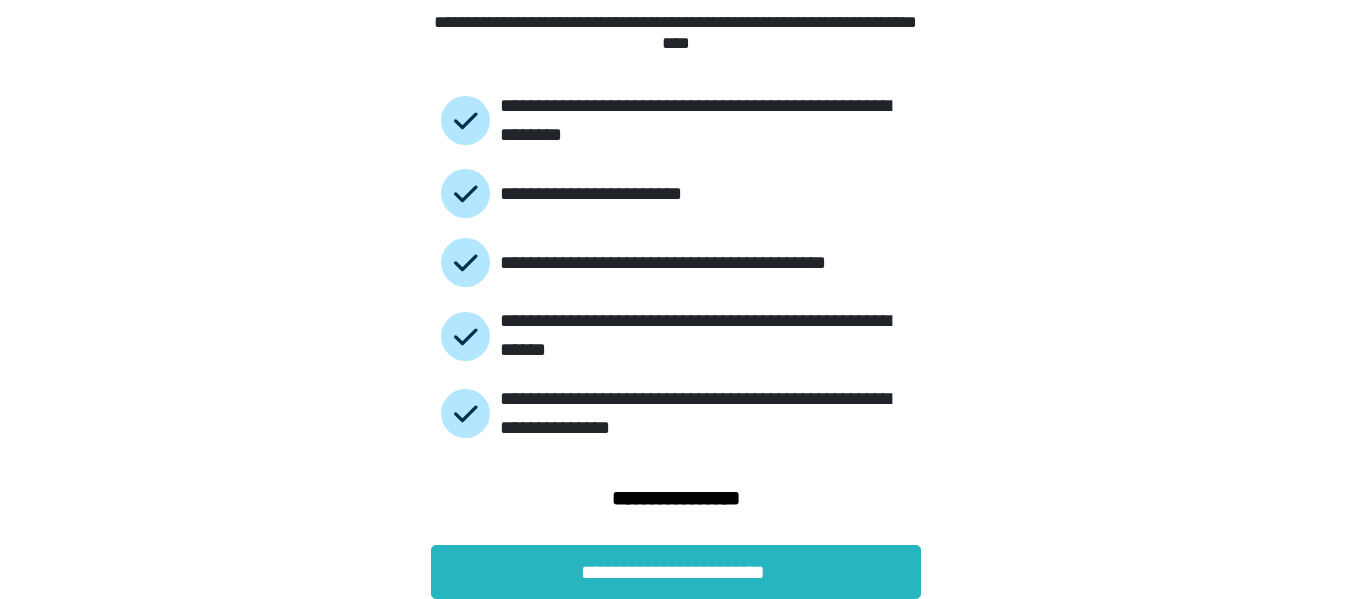 scroll, scrollTop: 143, scrollLeft: 0, axis: vertical 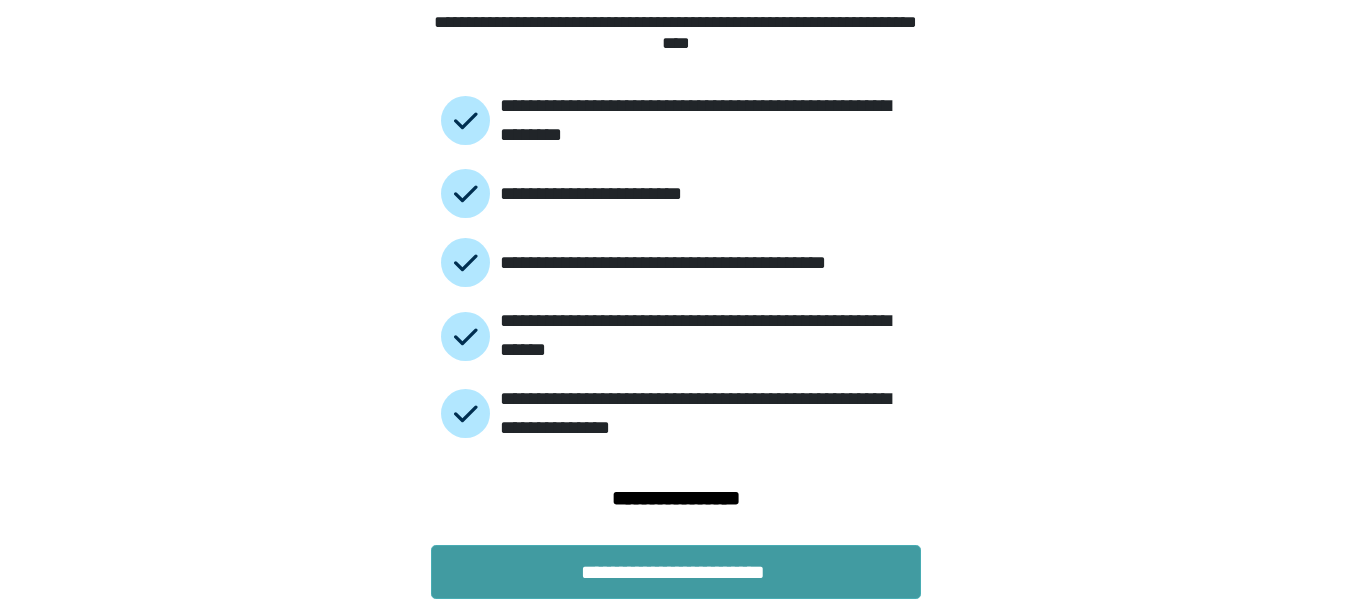 click on "**********" at bounding box center [676, 572] 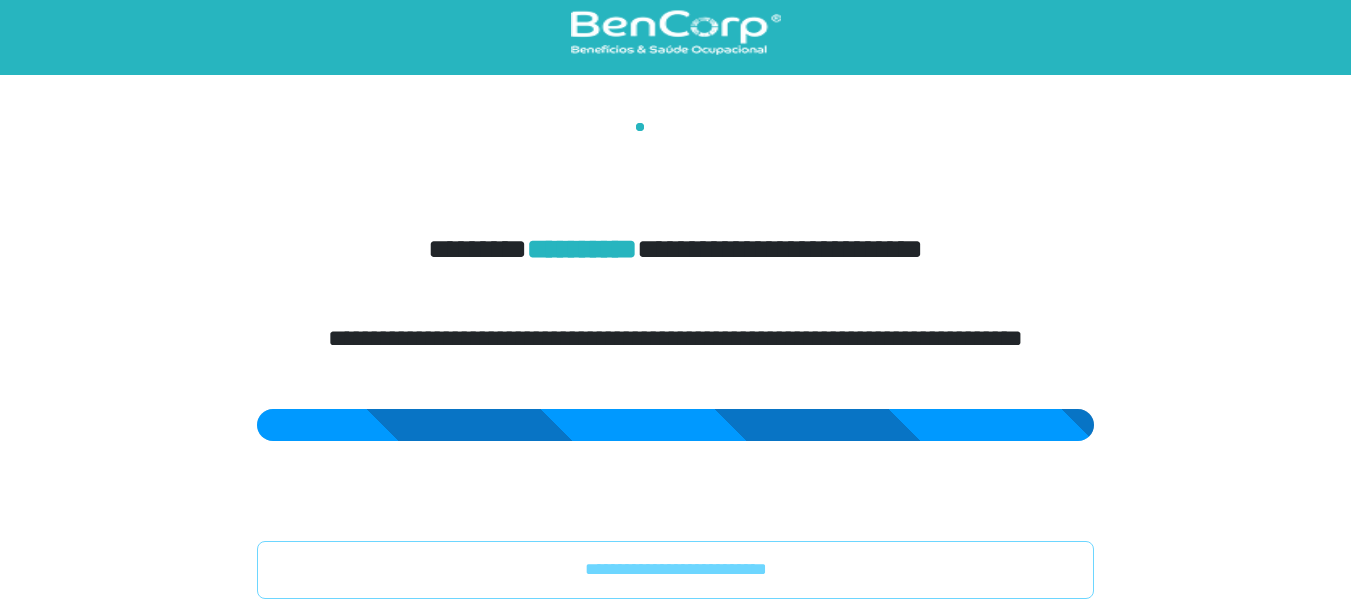 scroll, scrollTop: 0, scrollLeft: 0, axis: both 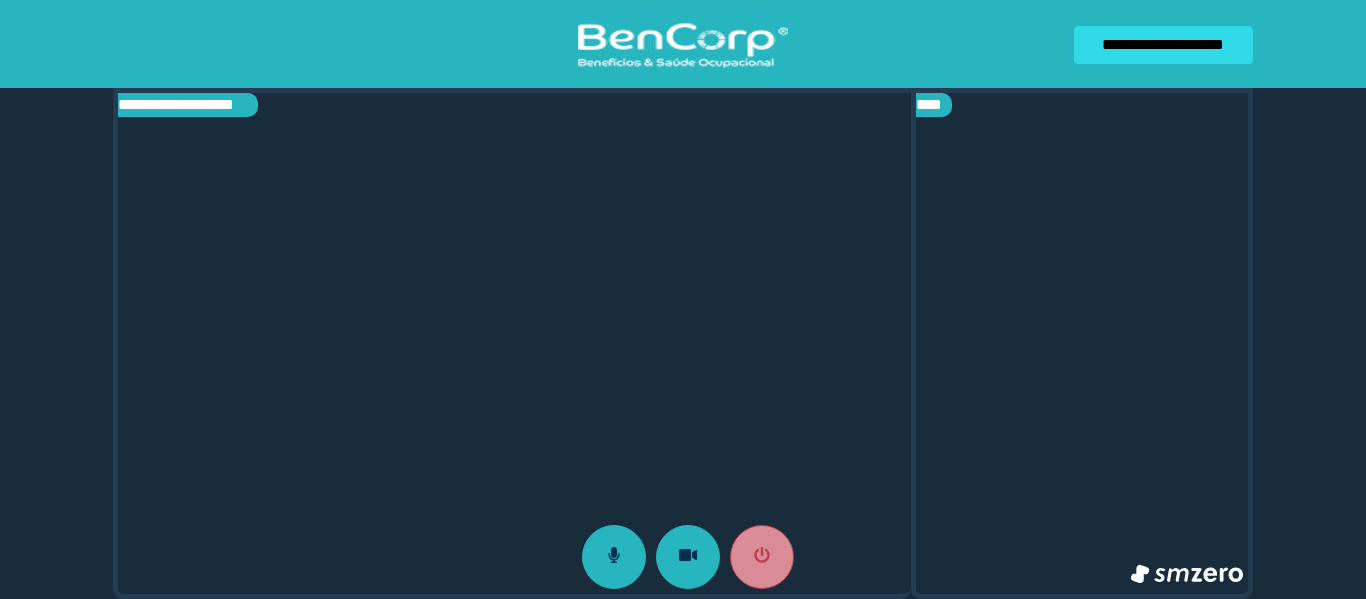 click at bounding box center [514, 343] 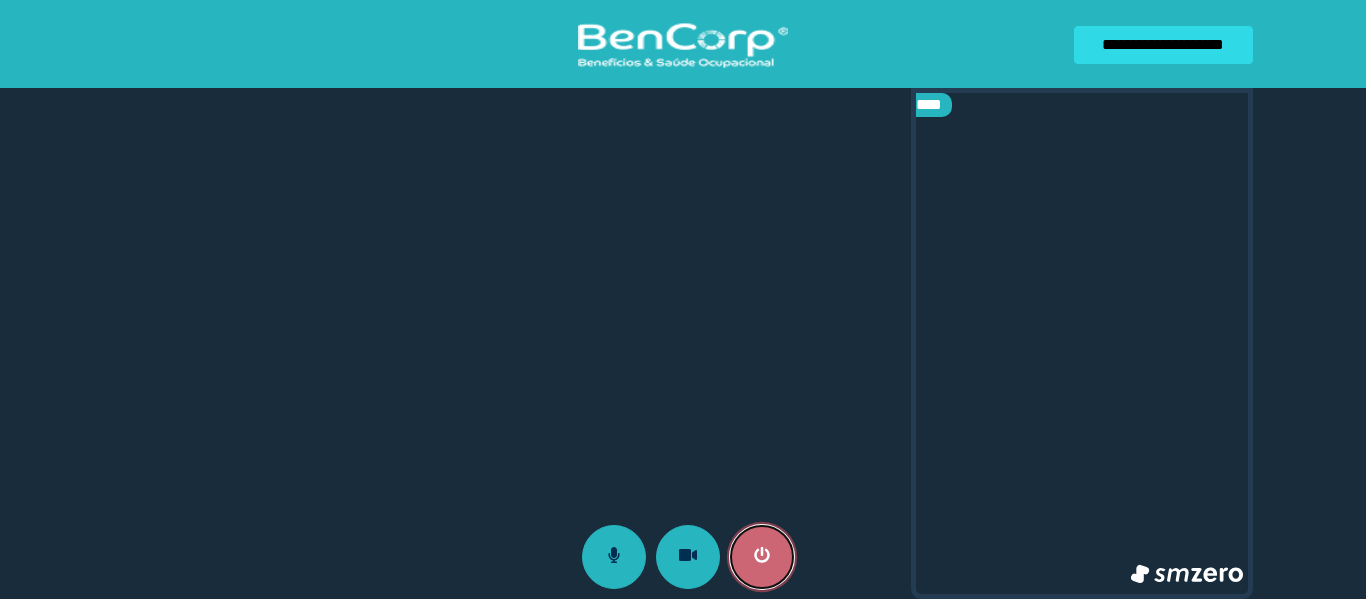click 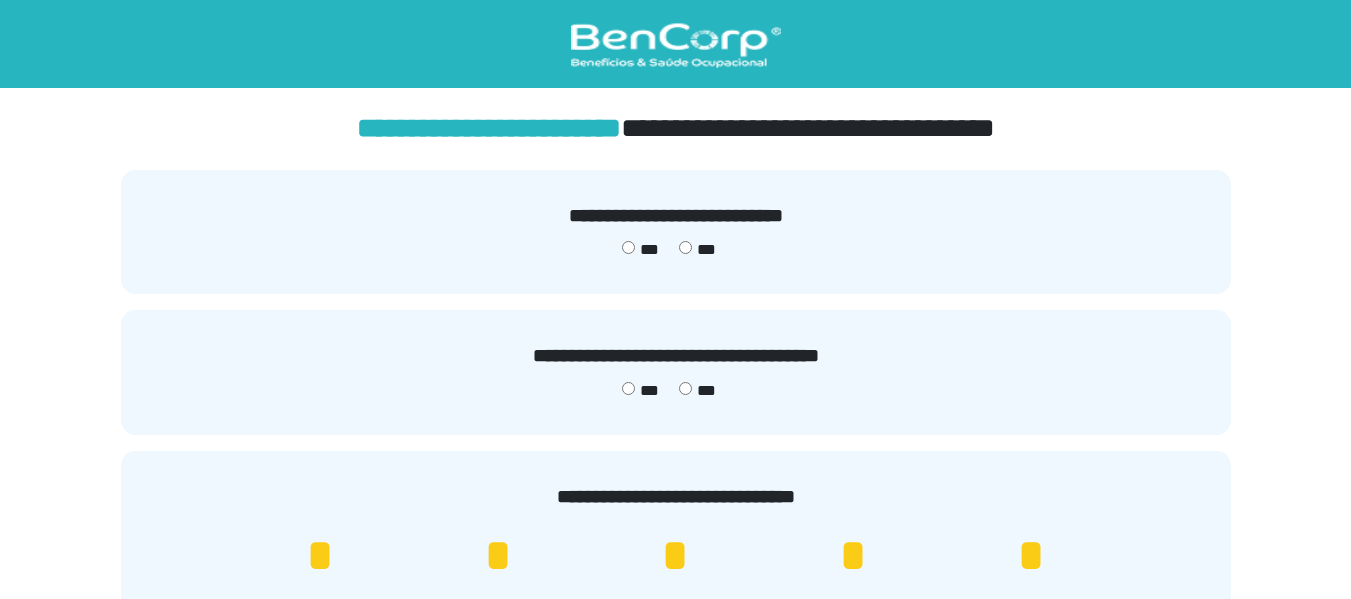 click on "***" at bounding box center [640, 391] 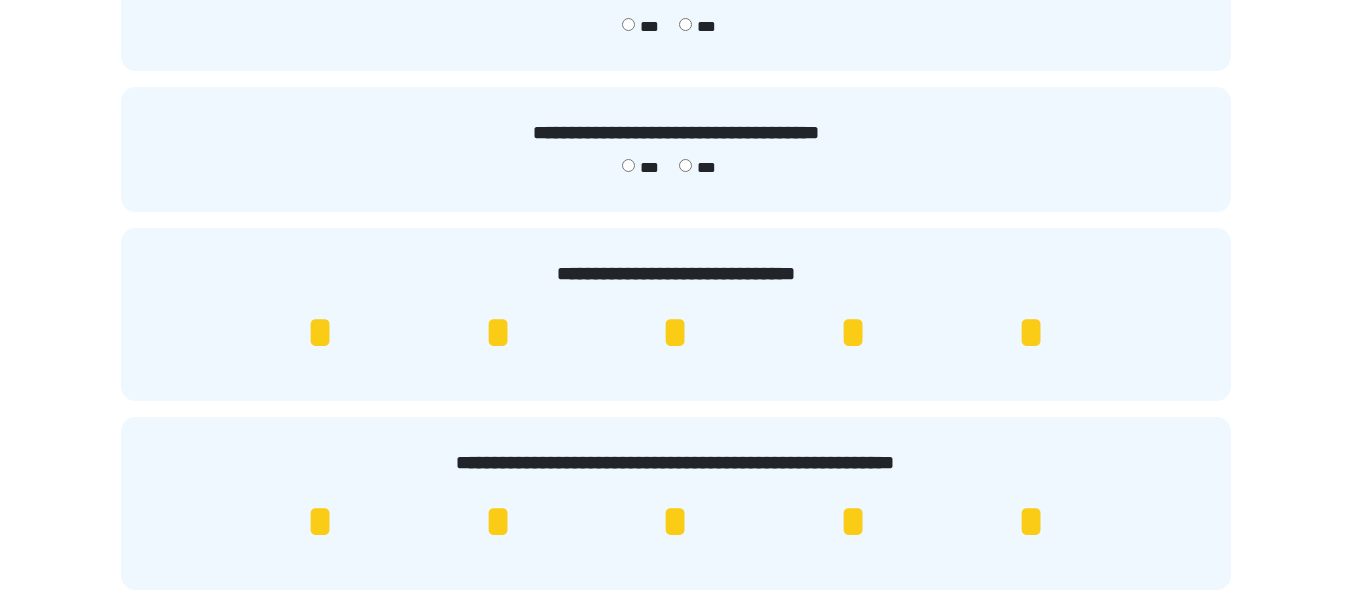 scroll, scrollTop: 300, scrollLeft: 0, axis: vertical 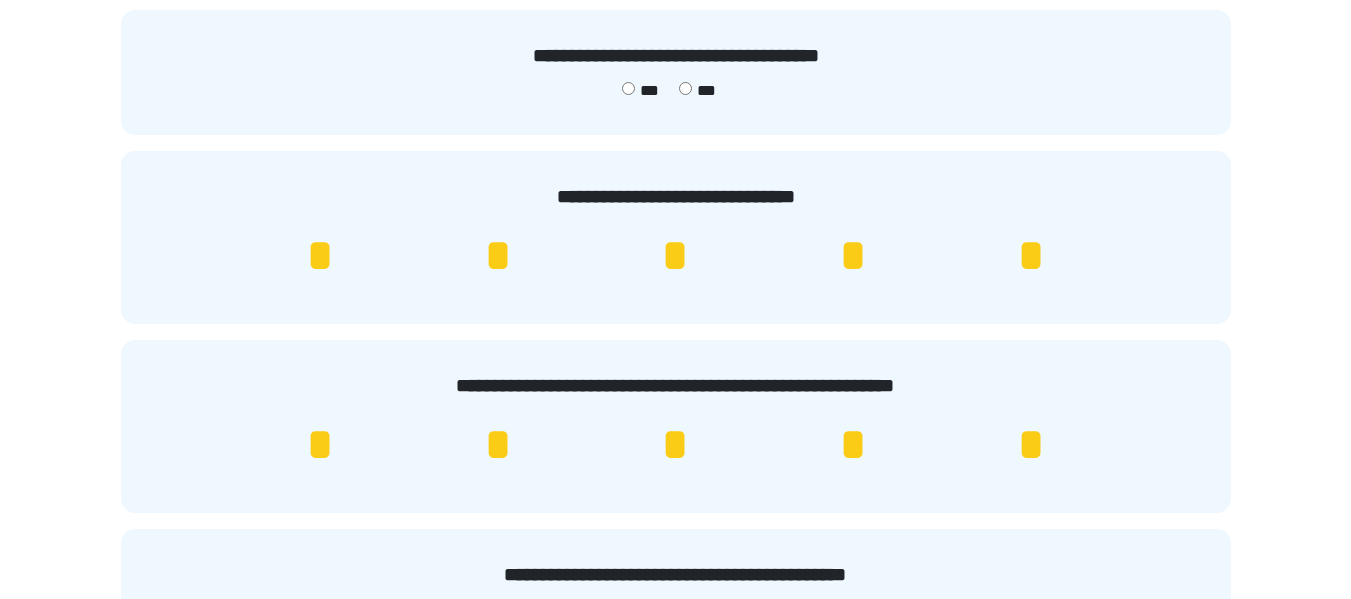 click on "*" at bounding box center [1031, 256] 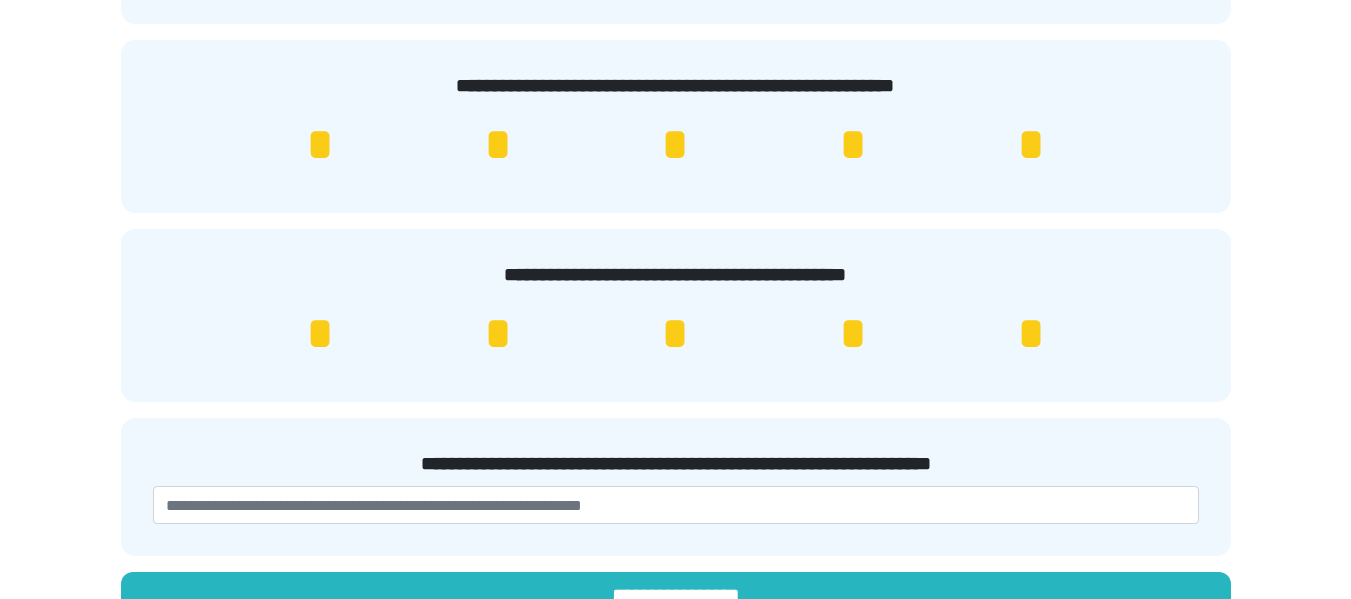 click on "*" at bounding box center [1031, 334] 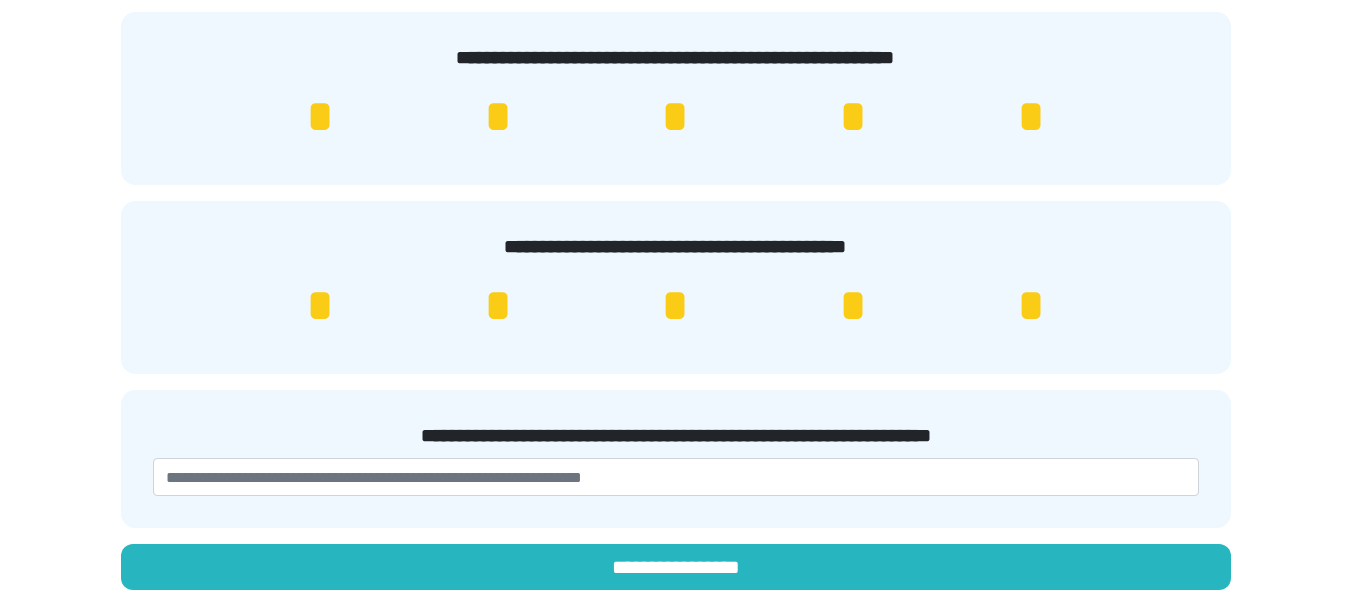 scroll, scrollTop: 635, scrollLeft: 0, axis: vertical 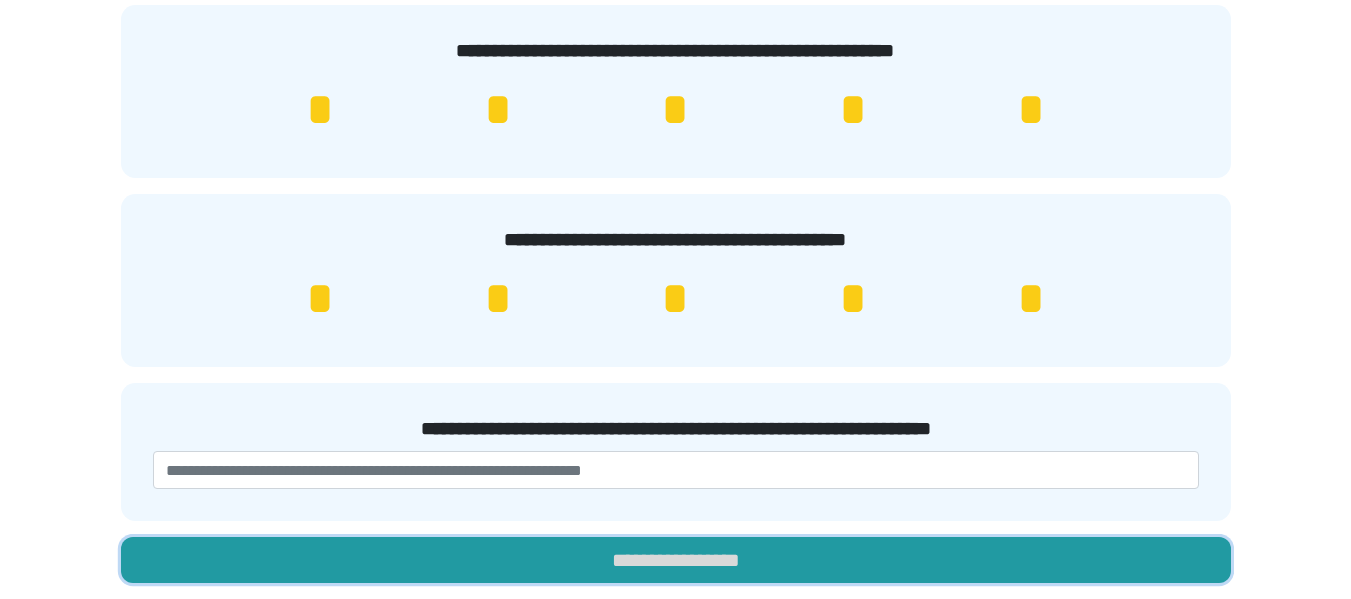 click on "**********" at bounding box center (676, 560) 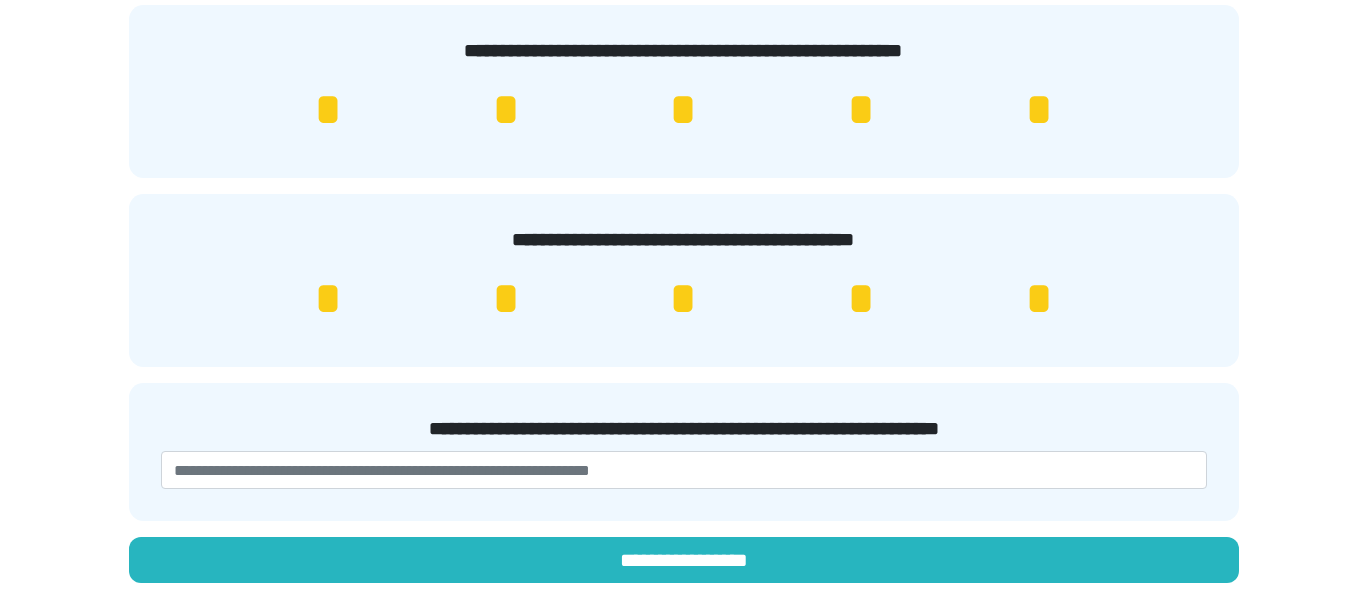 scroll, scrollTop: 0, scrollLeft: 0, axis: both 